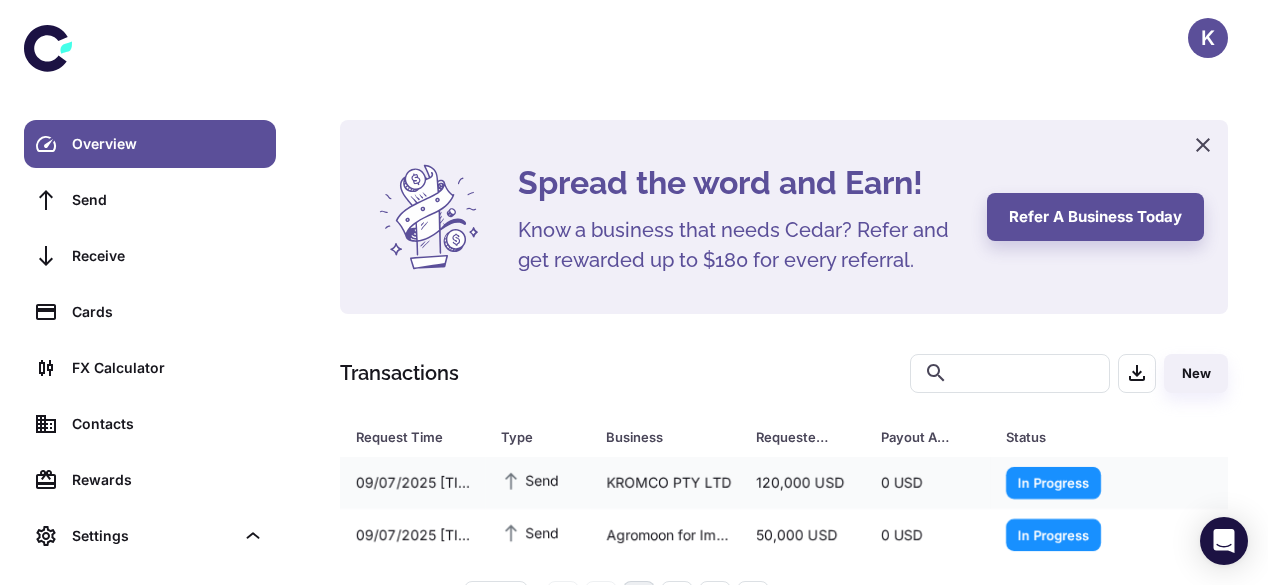 scroll, scrollTop: 67, scrollLeft: 0, axis: vertical 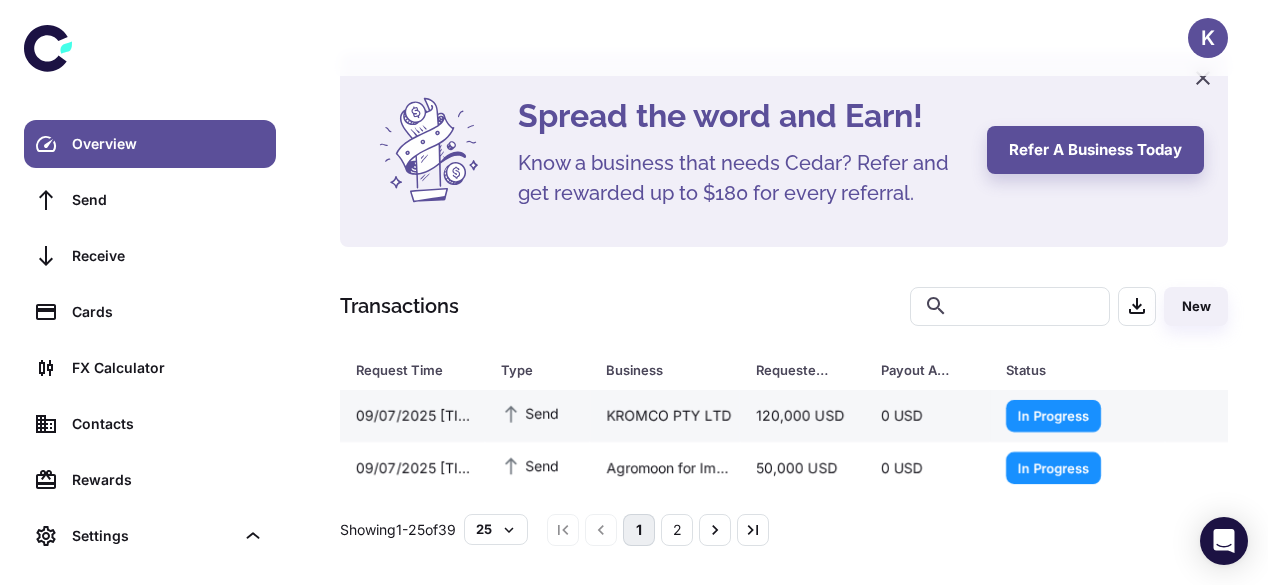 click on "KROMCO PTY LTD" at bounding box center (665, 416) 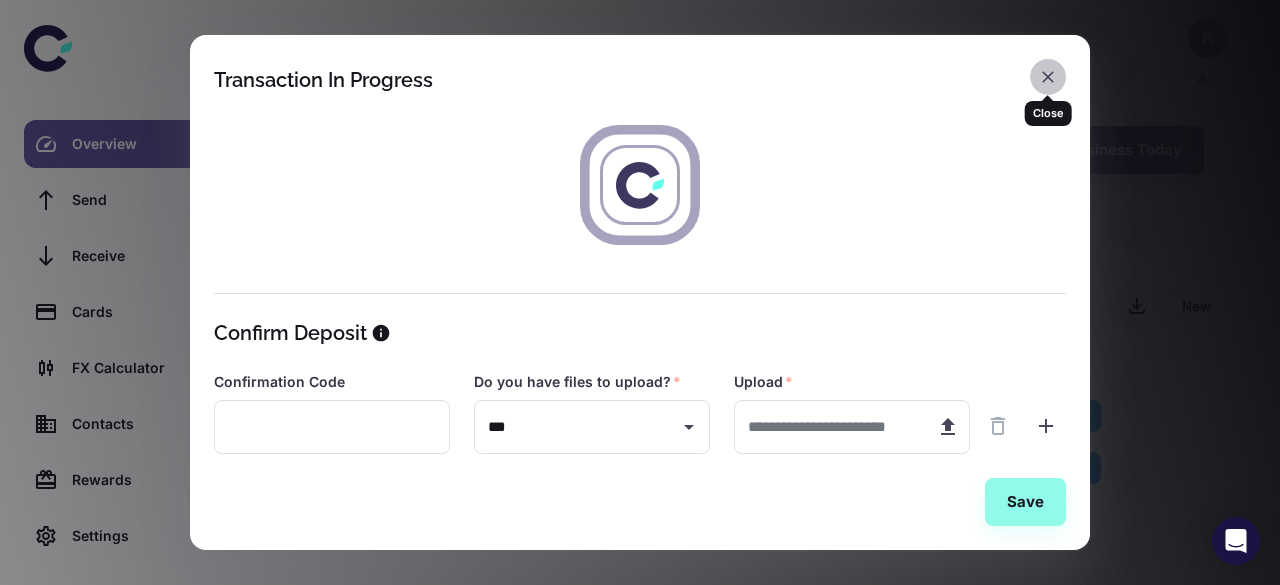 click at bounding box center [1048, 77] 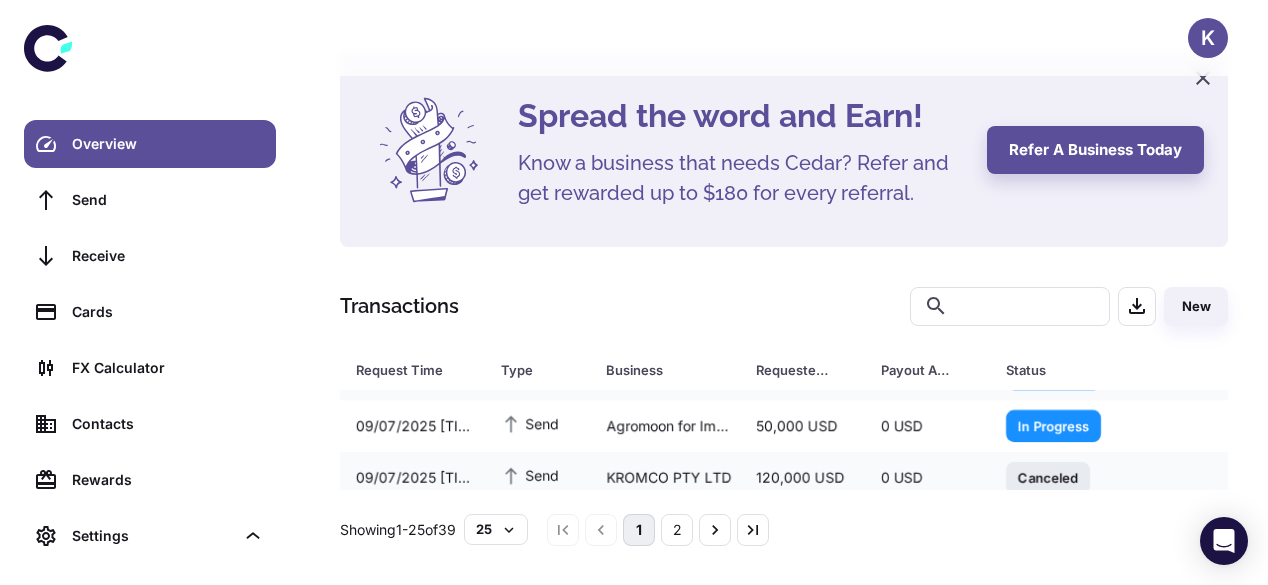 scroll, scrollTop: 0, scrollLeft: 0, axis: both 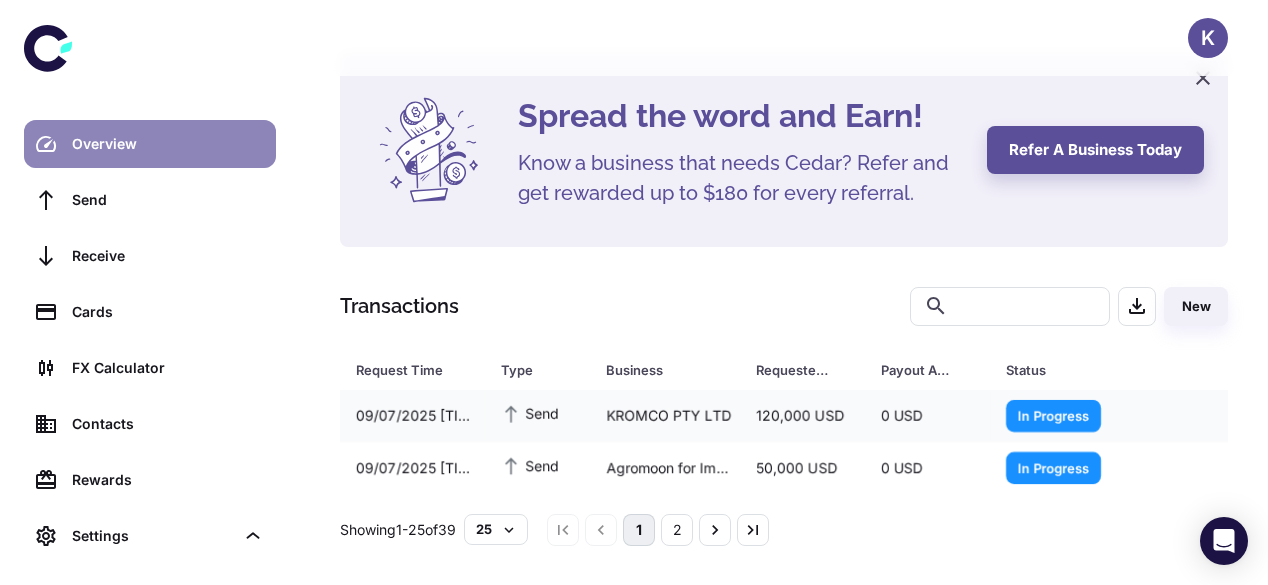 click on "Overview" at bounding box center (168, 144) 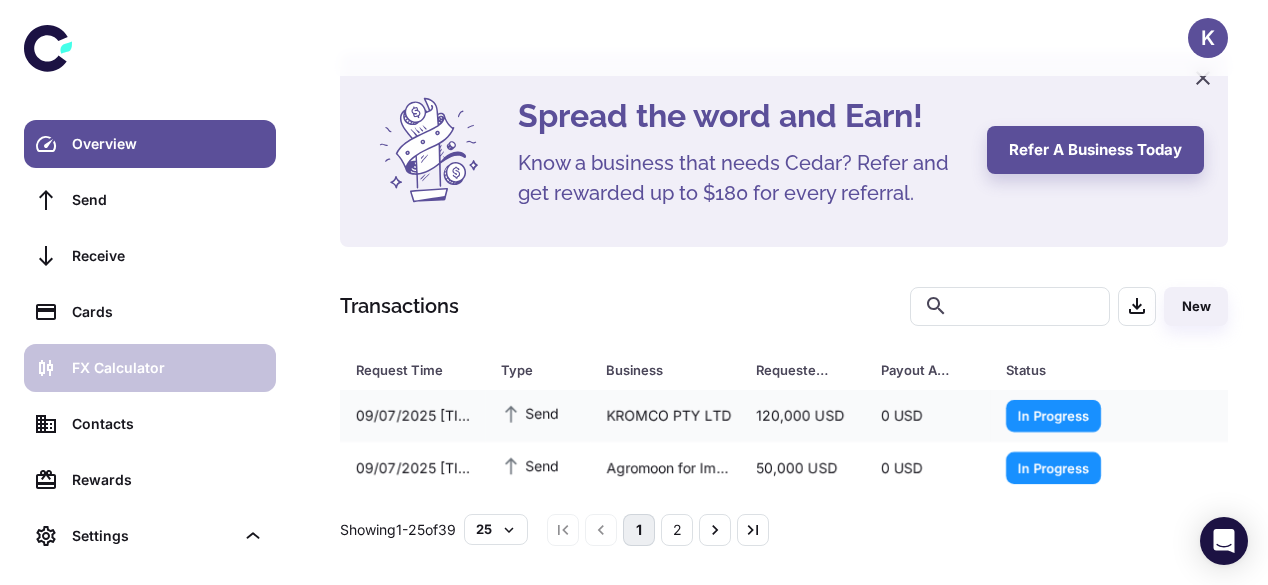 click on "FX Calculator" at bounding box center (168, 368) 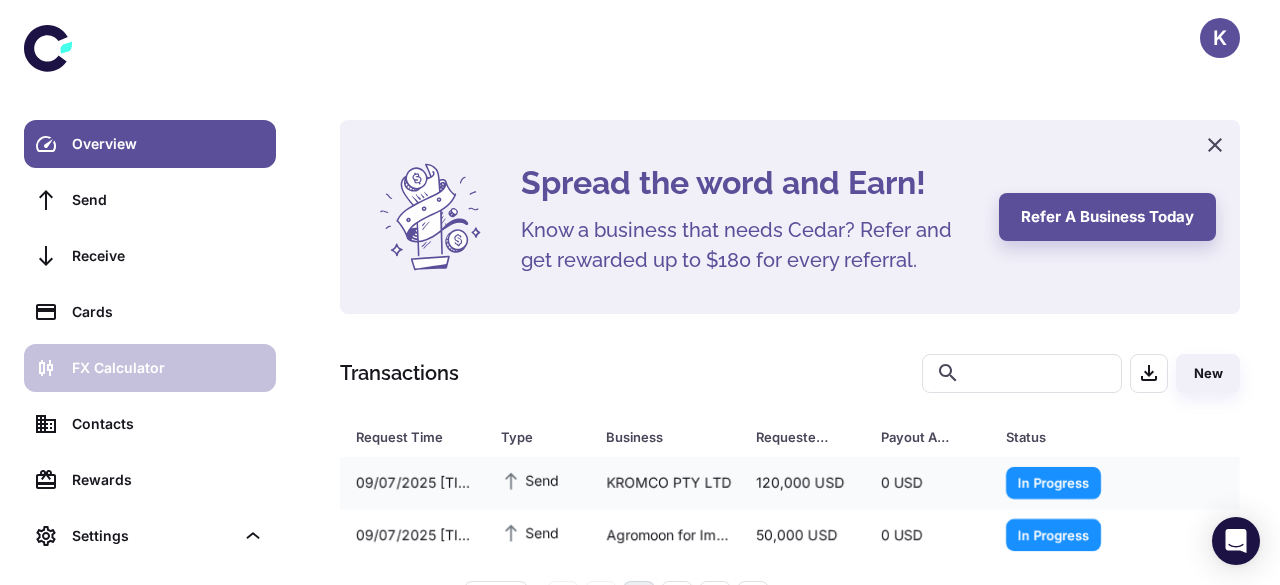 click on "FX Calculator" at bounding box center (168, 368) 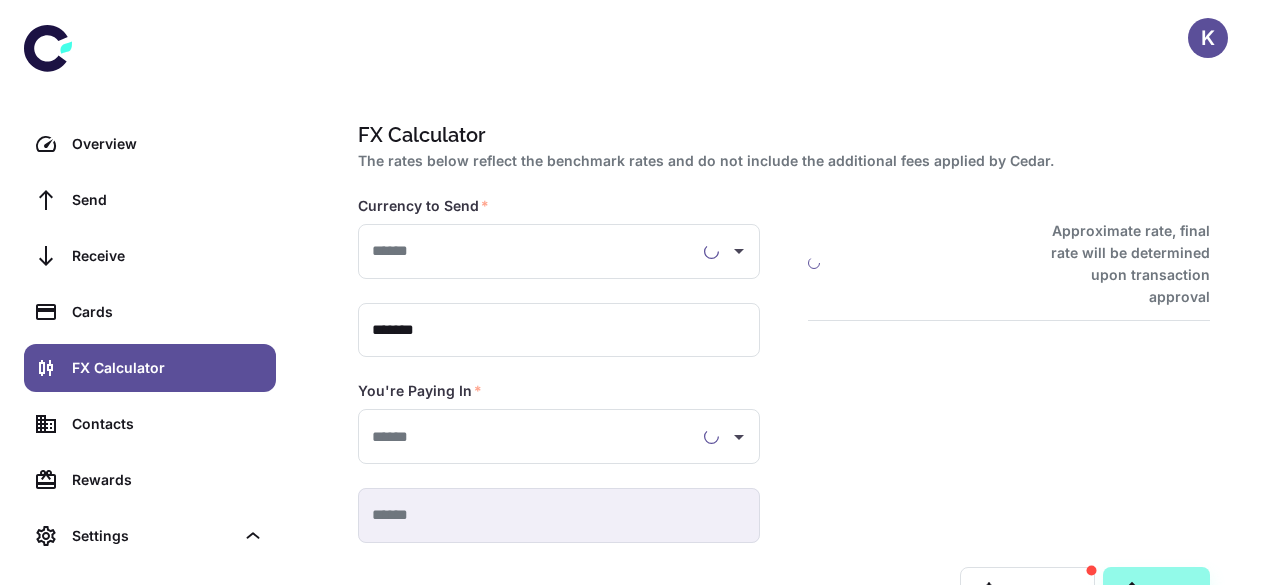 scroll, scrollTop: 0, scrollLeft: 0, axis: both 